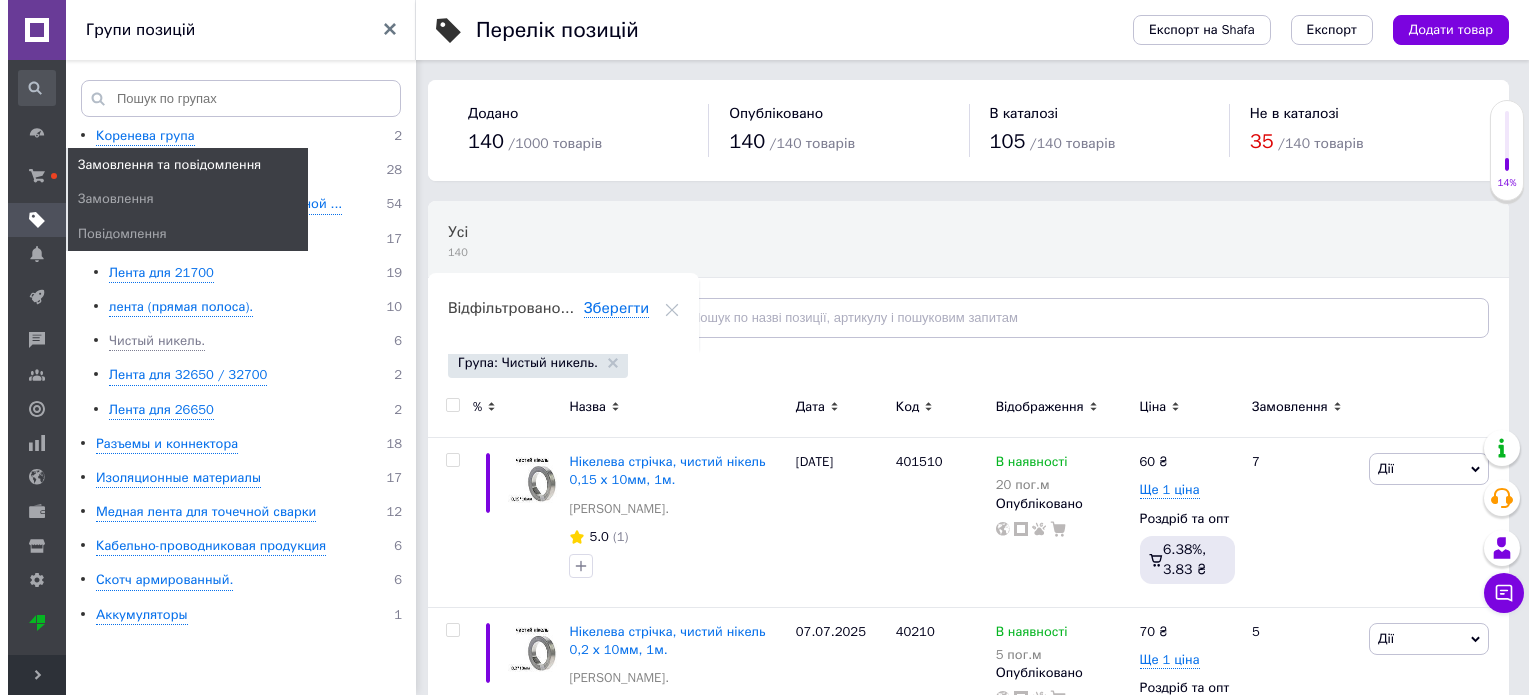 scroll, scrollTop: 0, scrollLeft: 0, axis: both 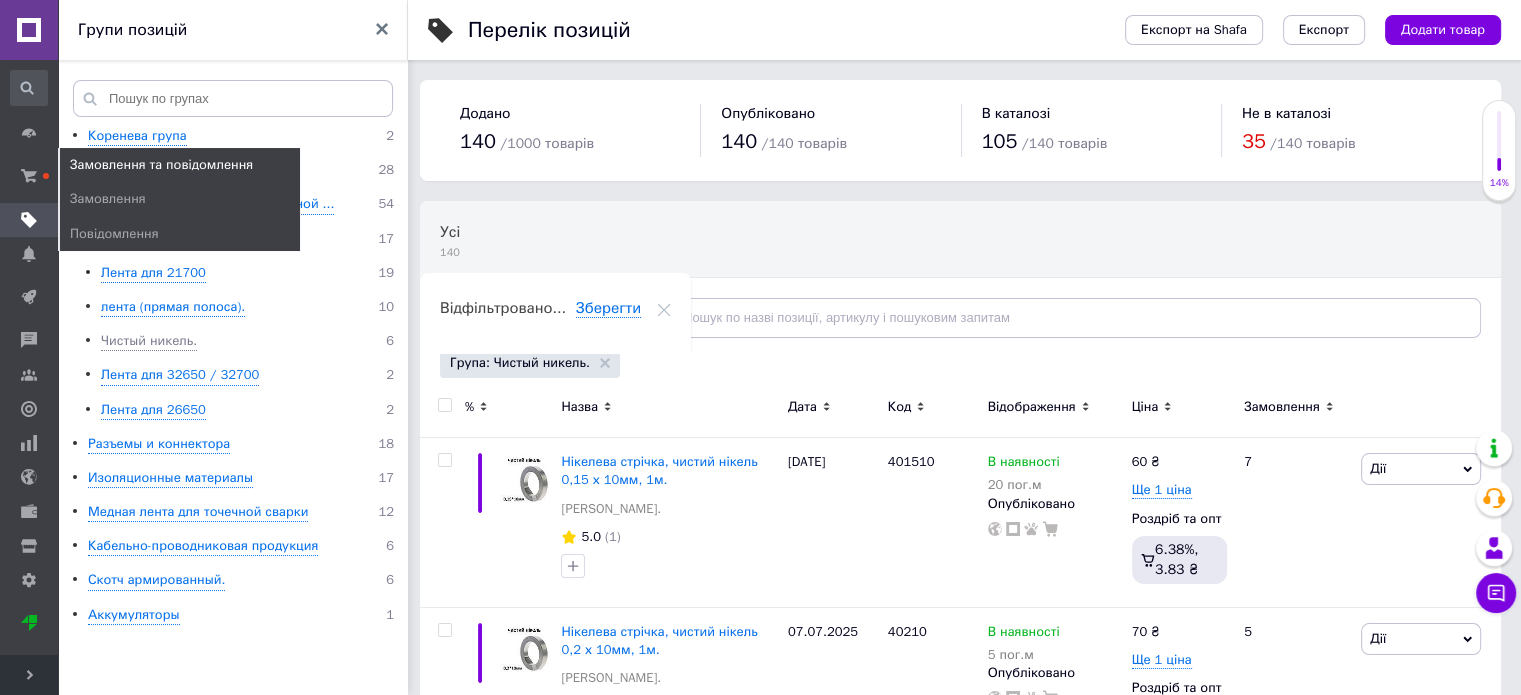 click on "Замовлення та повідомлення" at bounding box center (161, 165) 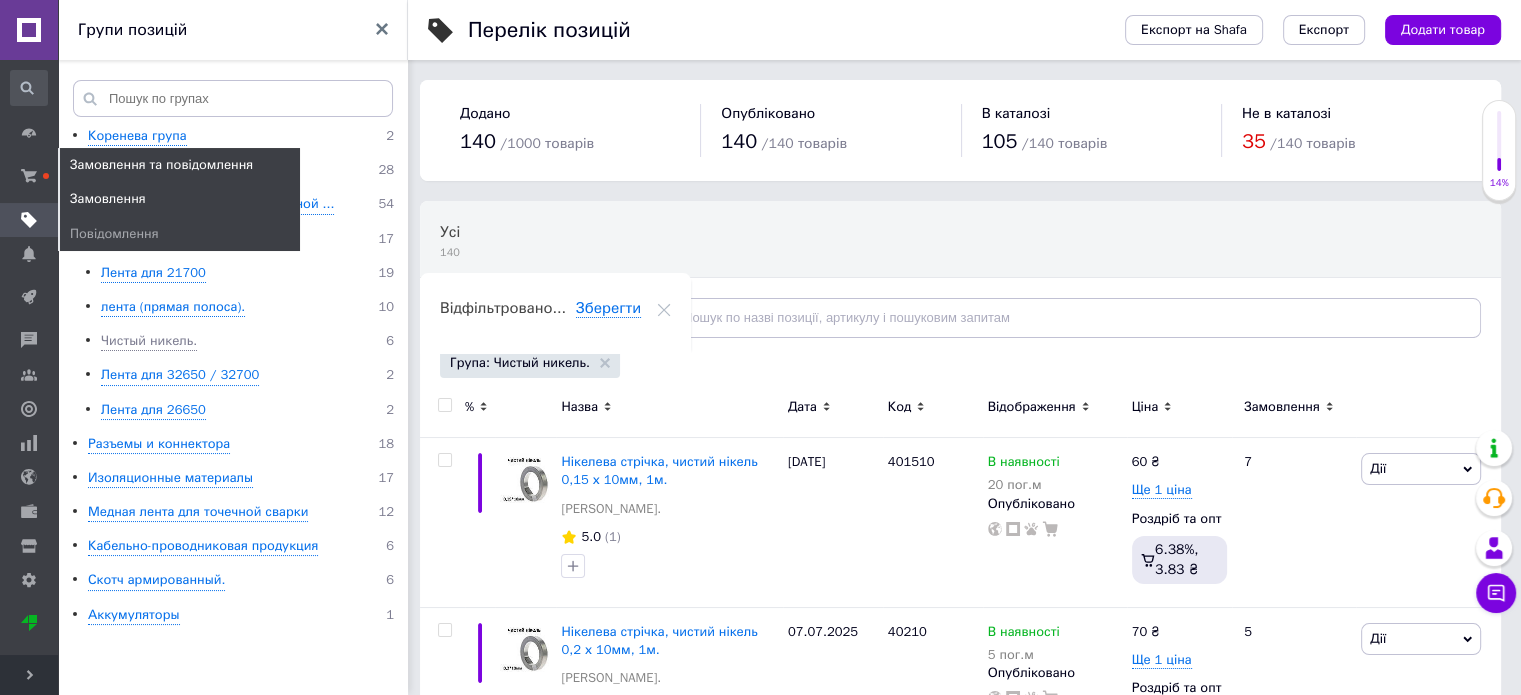 click on "Замовлення" at bounding box center [108, 199] 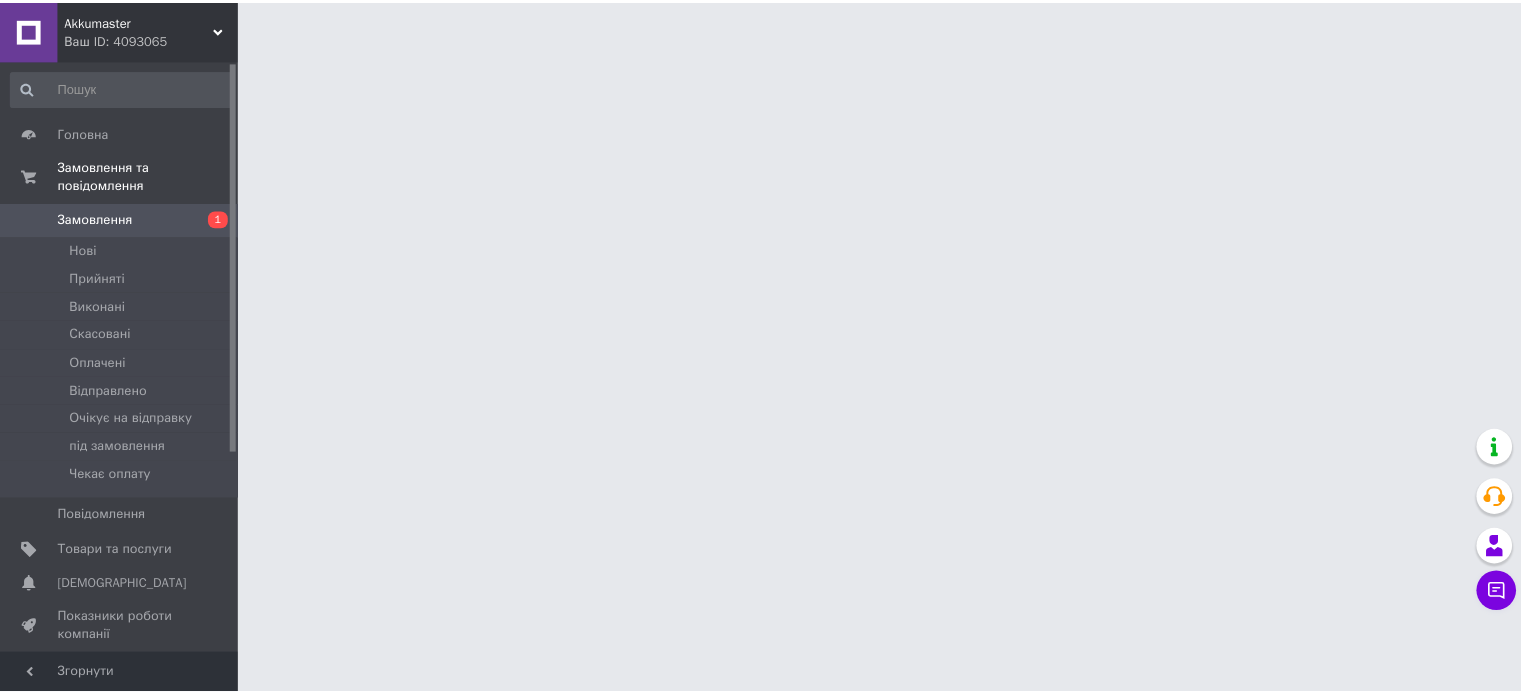 scroll, scrollTop: 0, scrollLeft: 0, axis: both 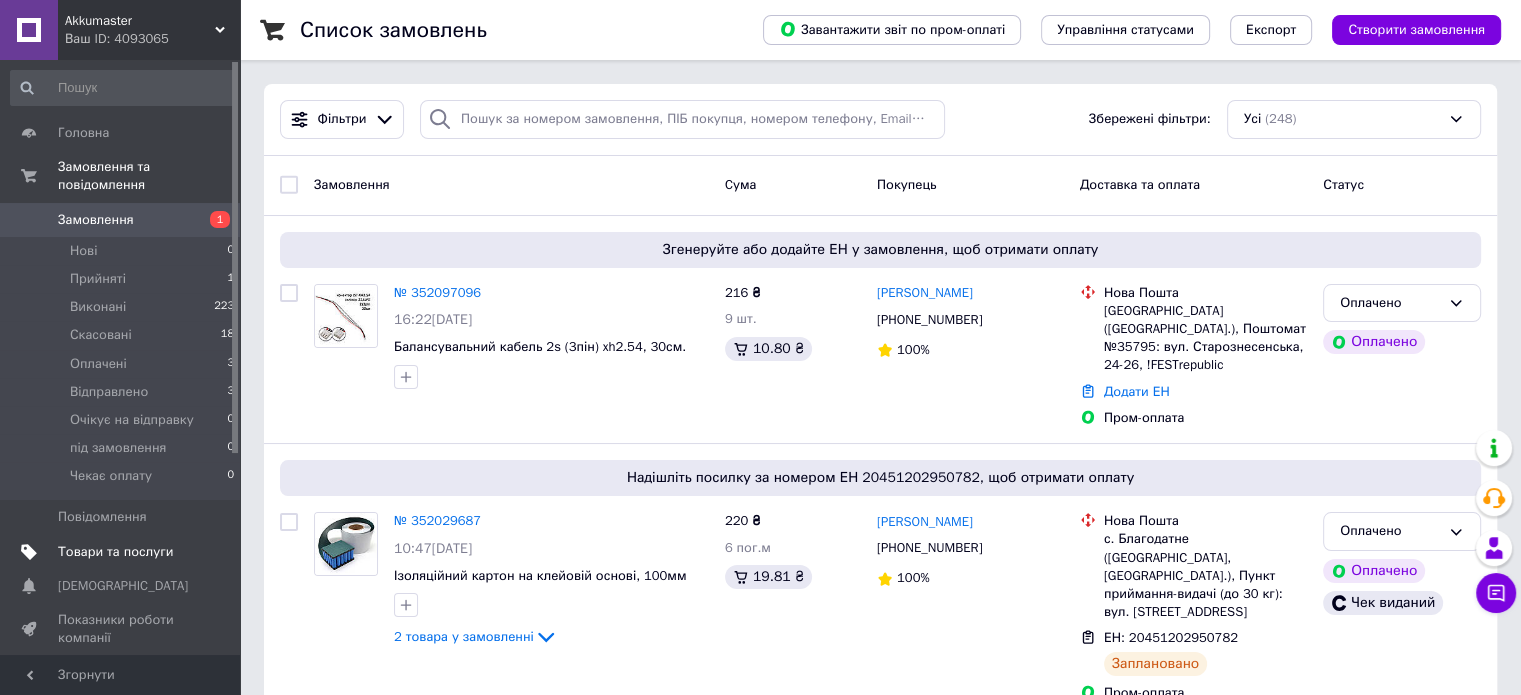 click on "Товари та послуги" at bounding box center (115, 552) 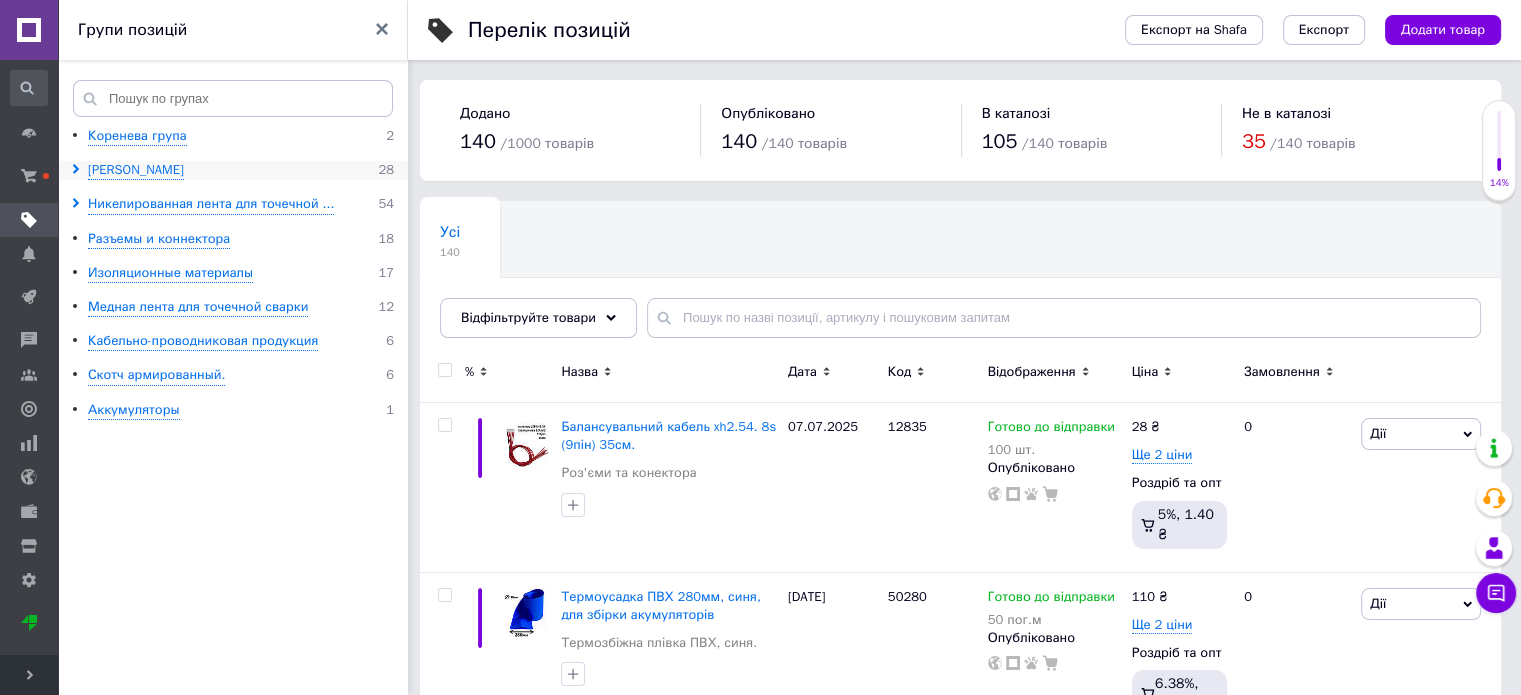 click 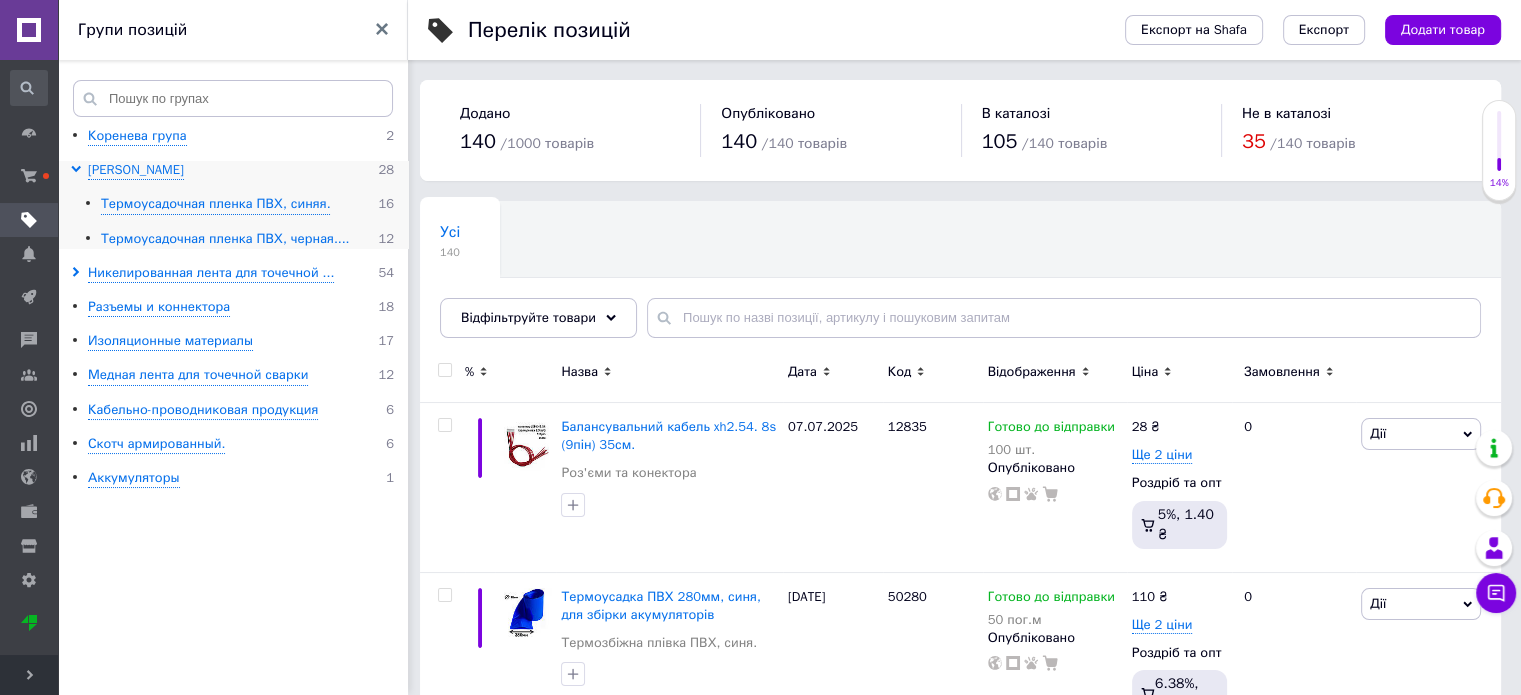 click on "Термоусадочная пленка ПВХ, черная...." at bounding box center (225, 239) 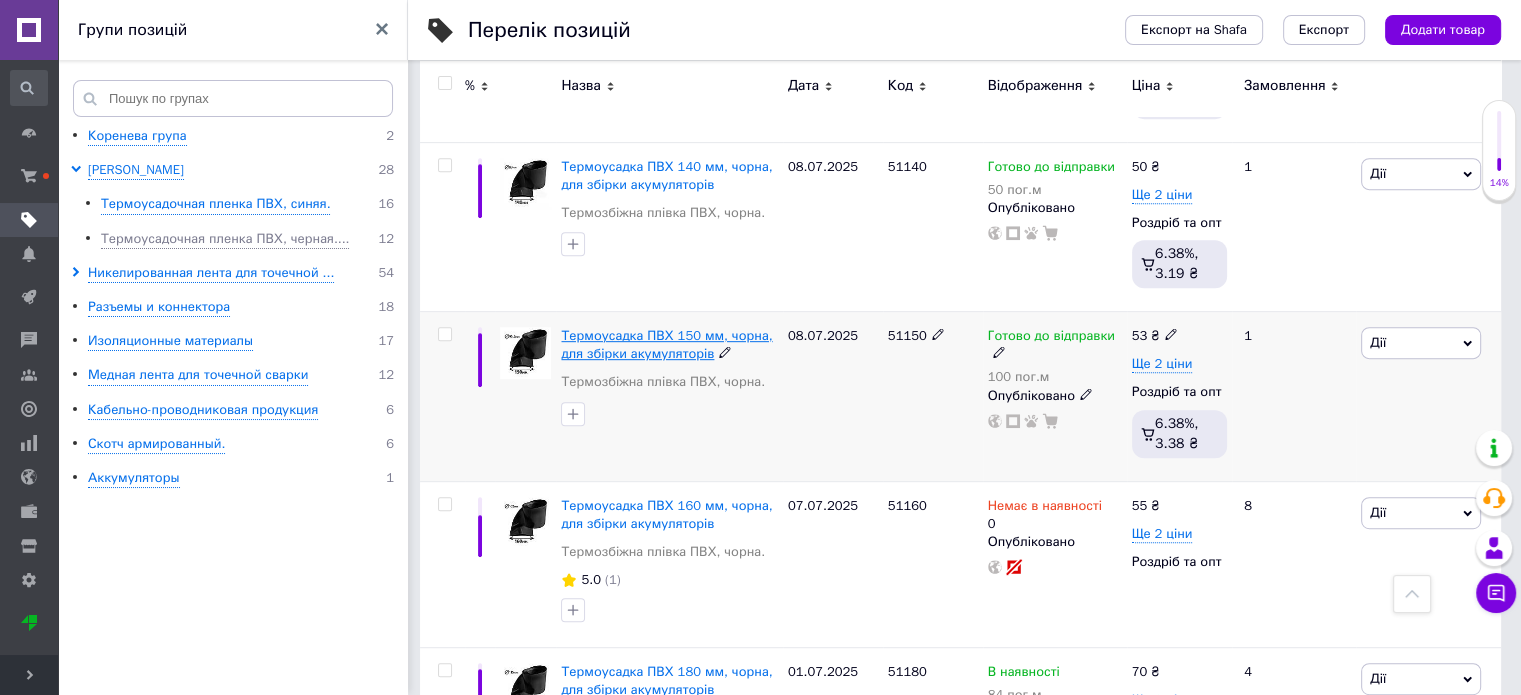 scroll, scrollTop: 1000, scrollLeft: 0, axis: vertical 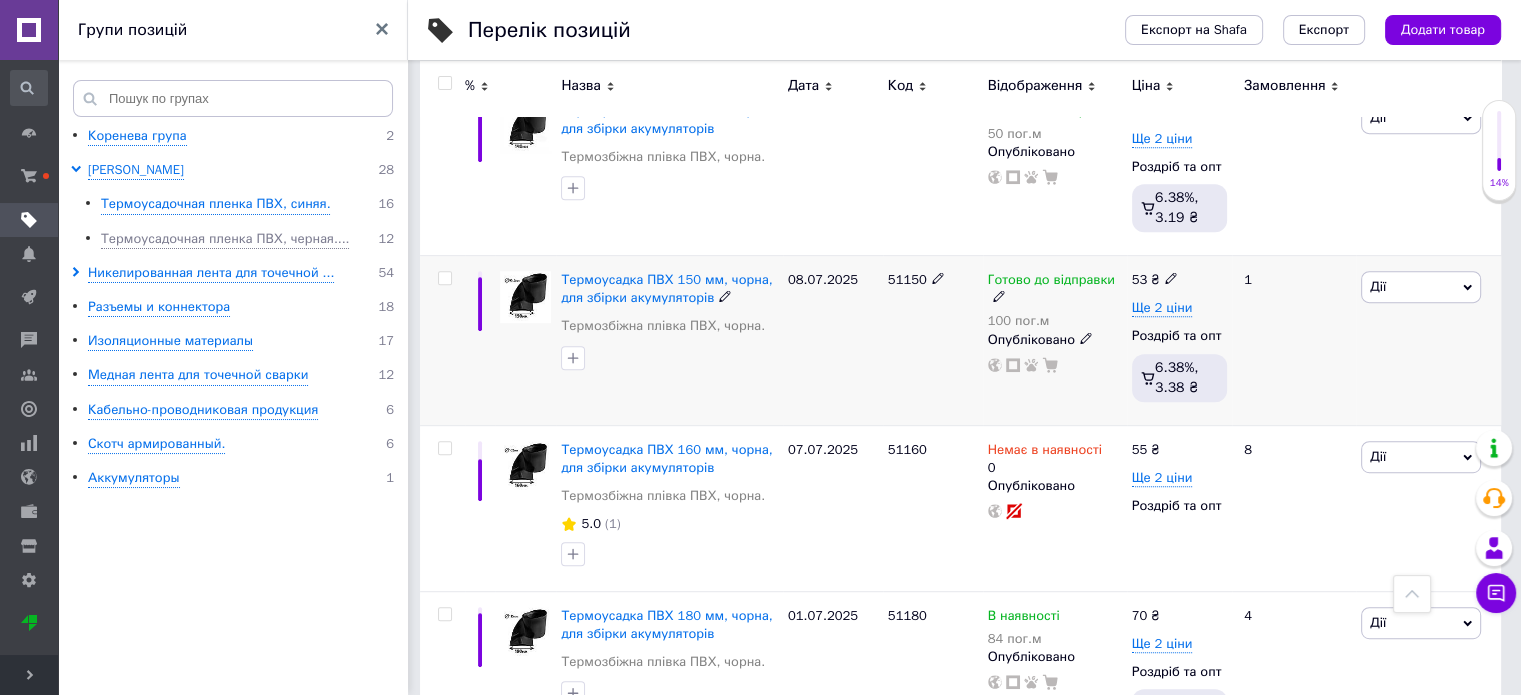 click 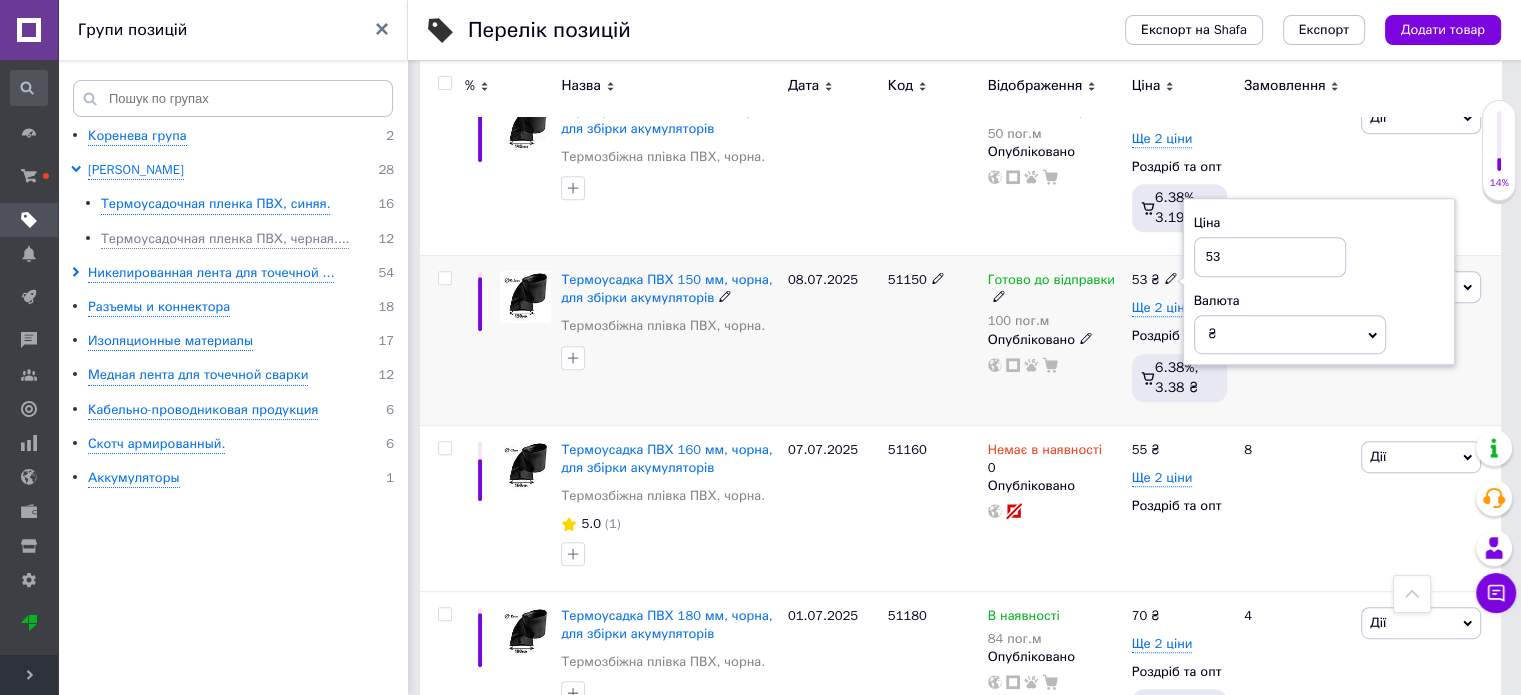 click on "51150" at bounding box center [933, 341] 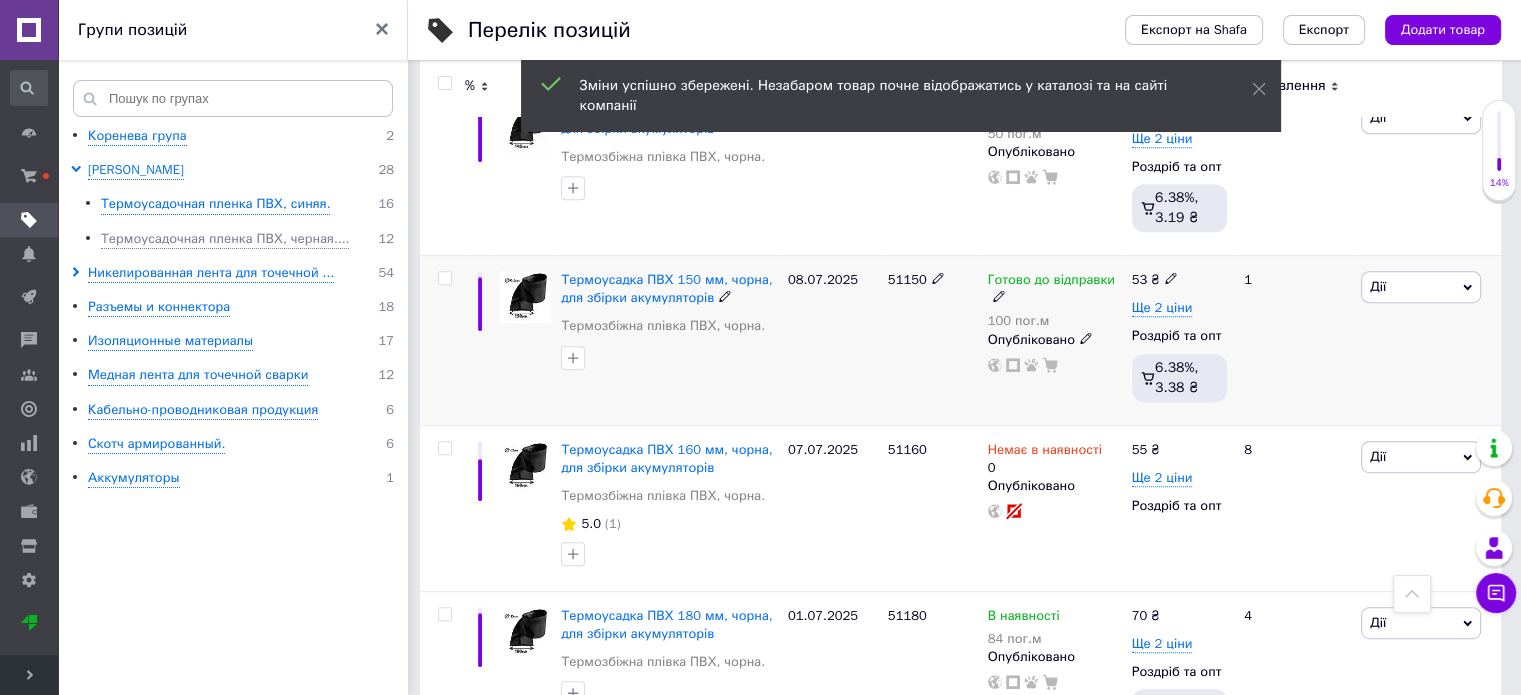 click 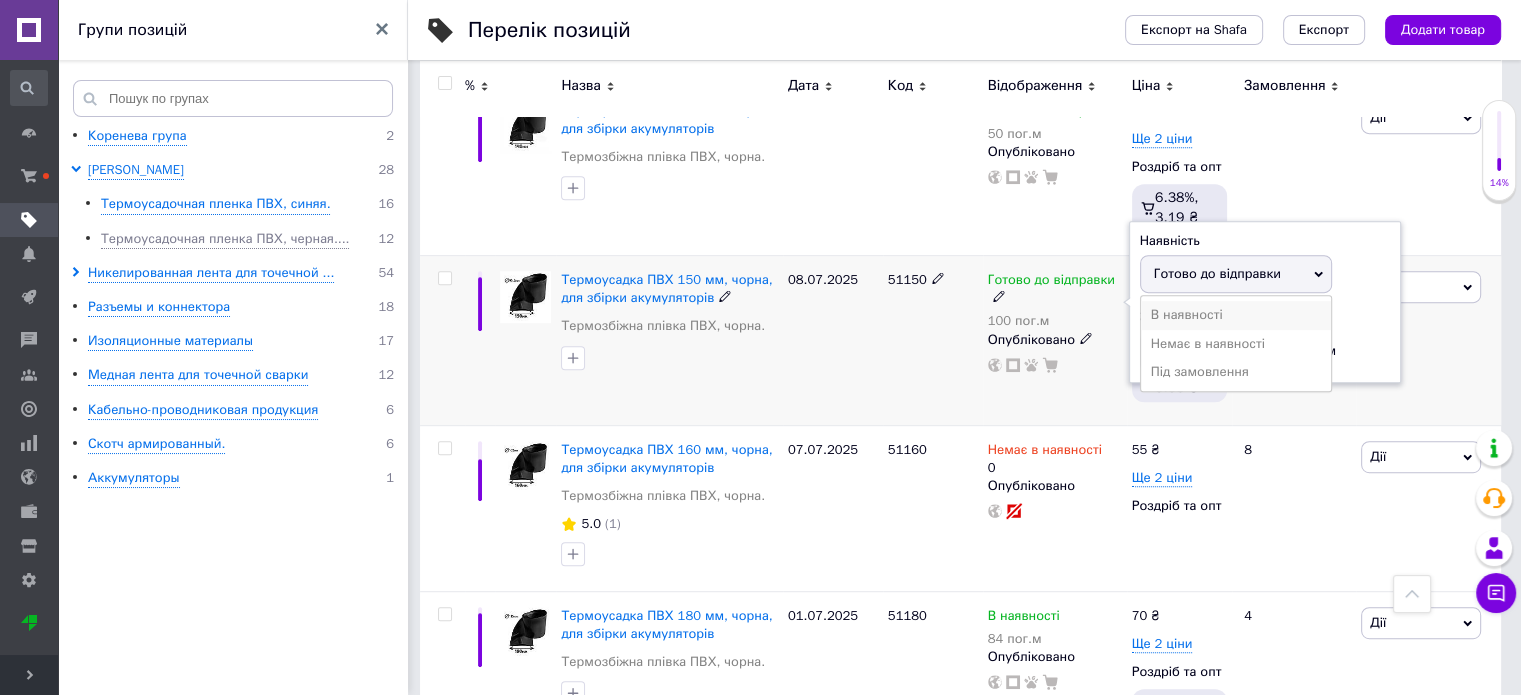 click on "В наявності" at bounding box center [1236, 315] 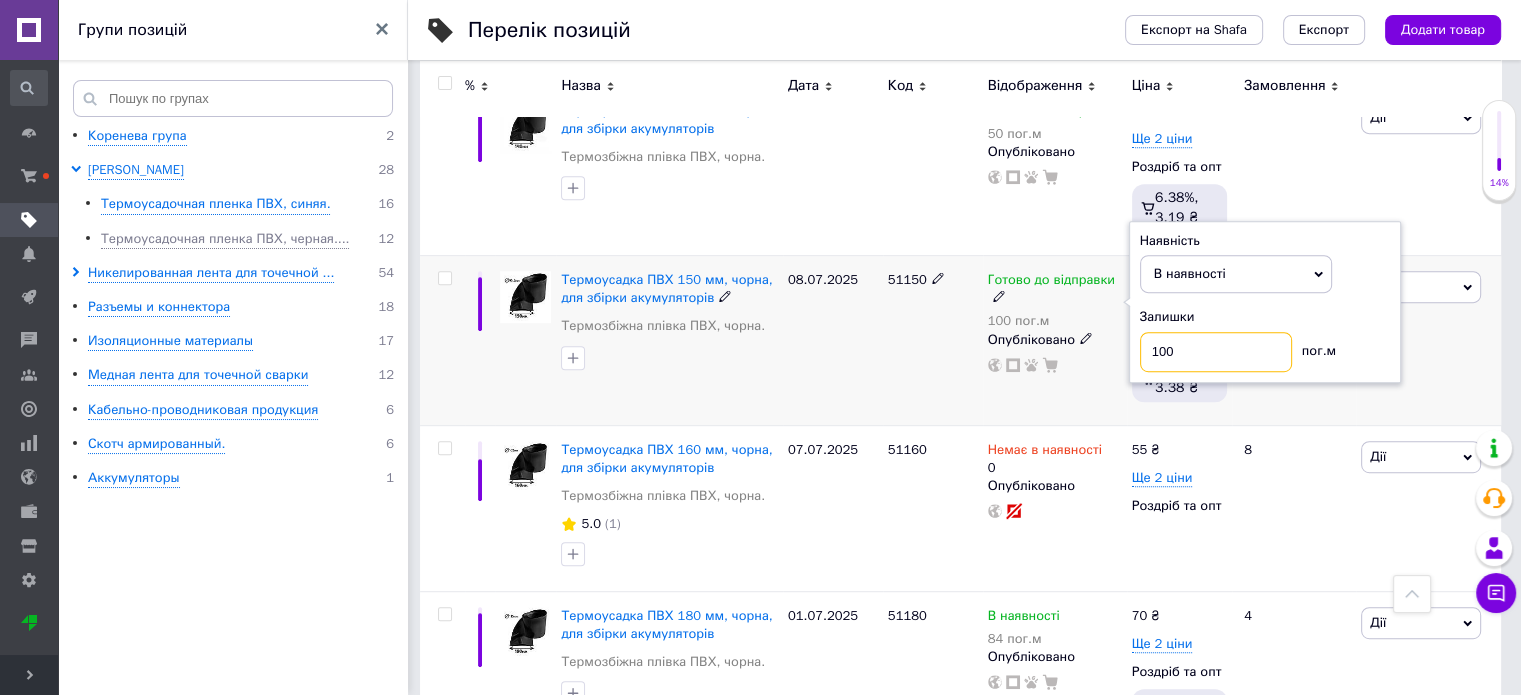 drag, startPoint x: 1170, startPoint y: 346, endPoint x: 1144, endPoint y: 345, distance: 26.019224 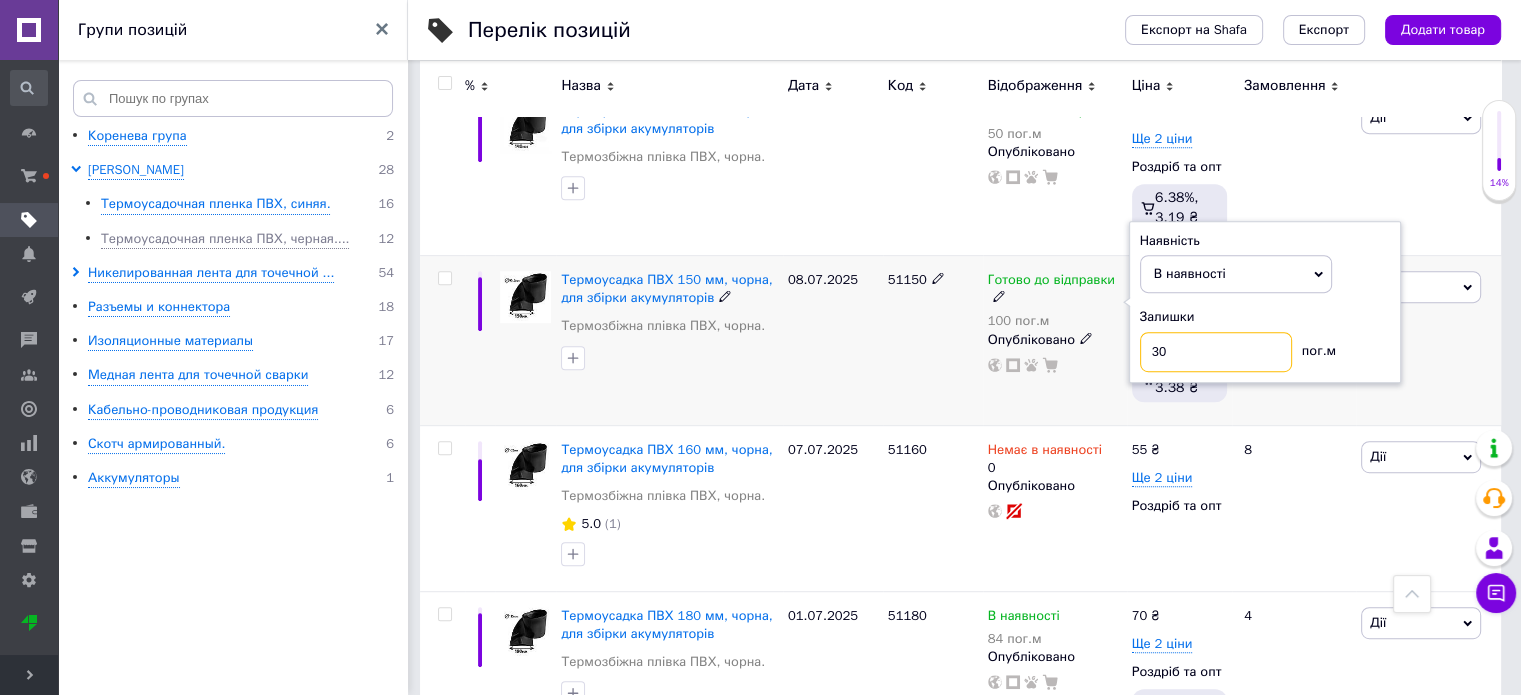type on "30" 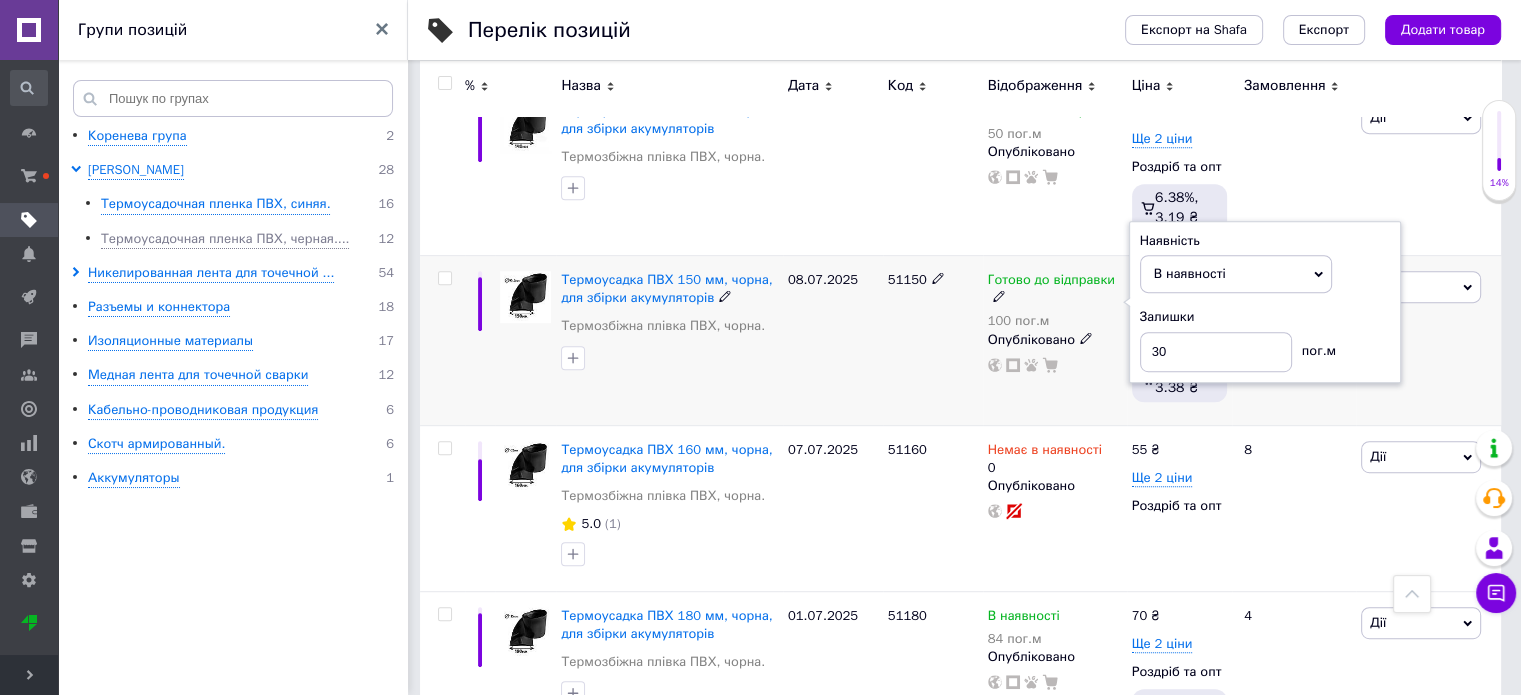 click on "51150" at bounding box center [933, 341] 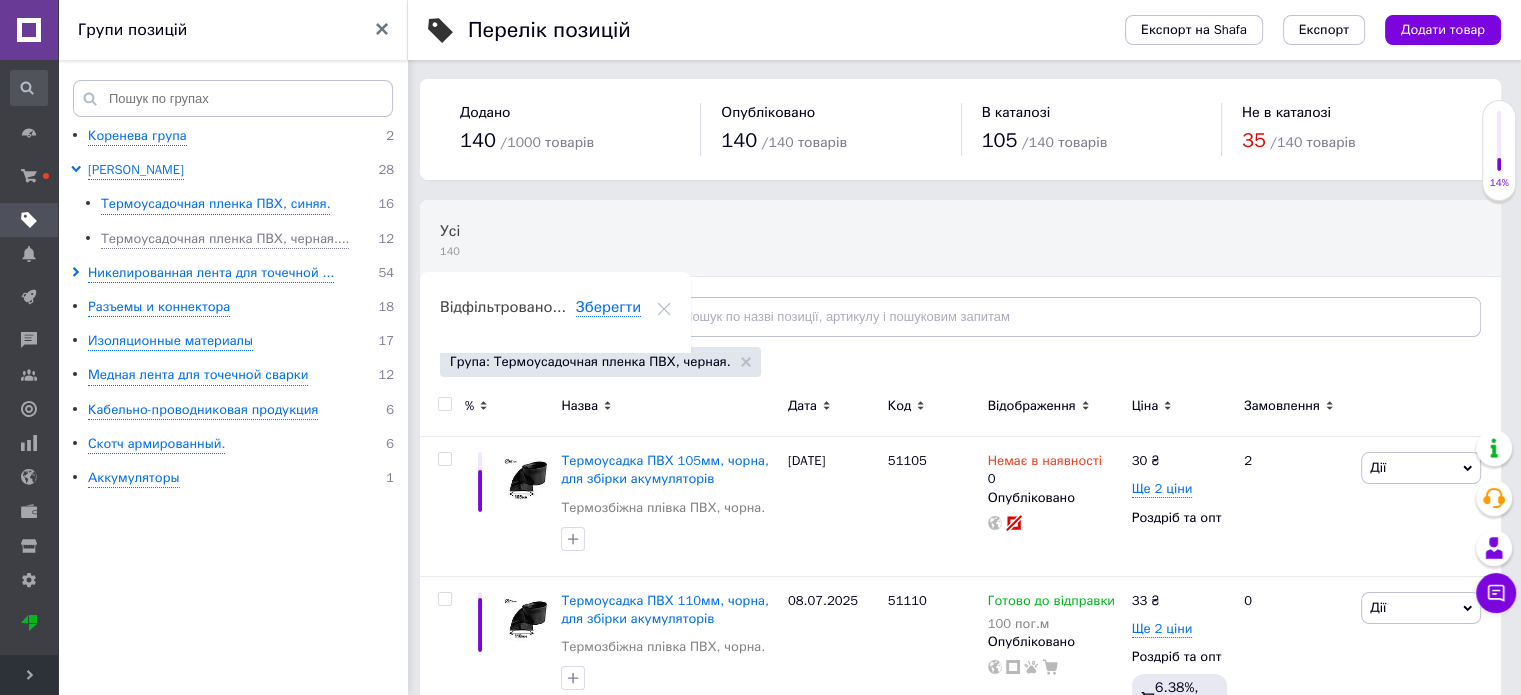 scroll, scrollTop: 0, scrollLeft: 0, axis: both 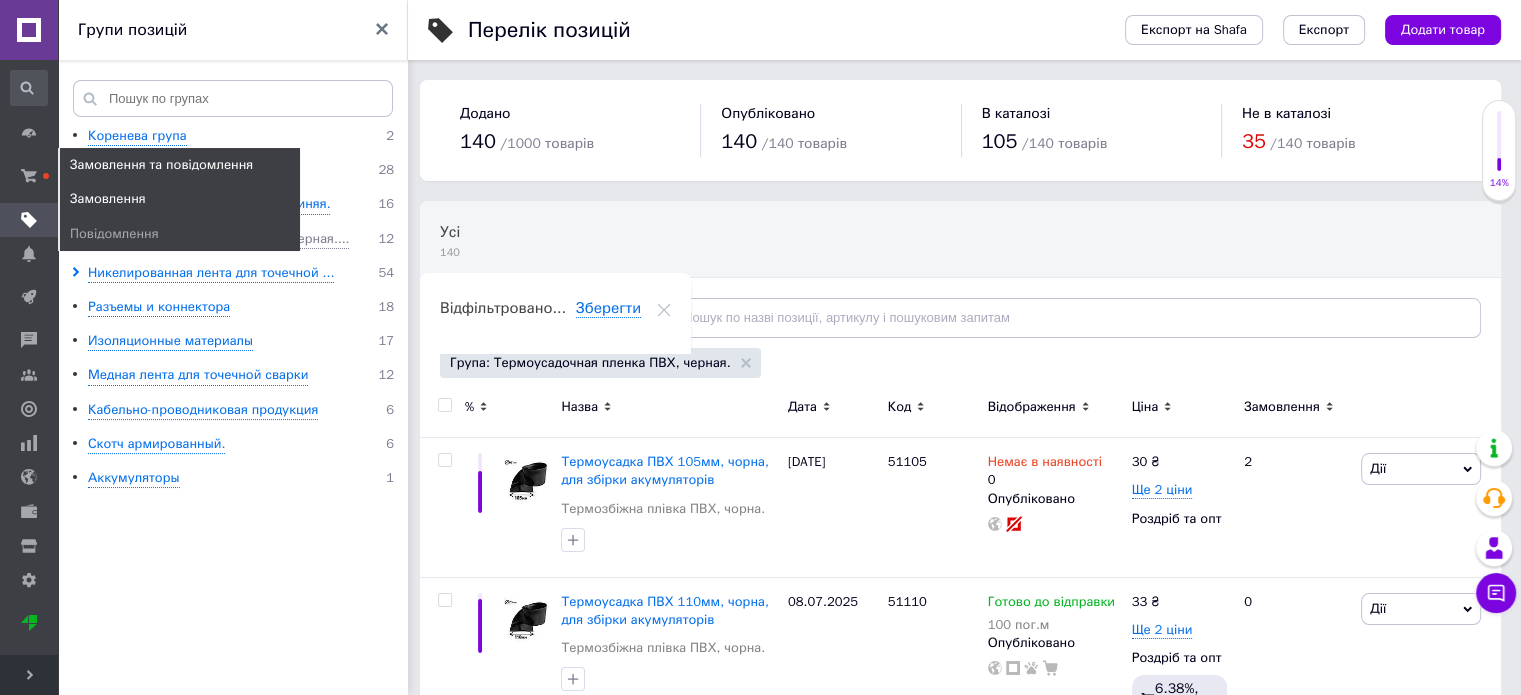 click on "Замовлення" at bounding box center (108, 199) 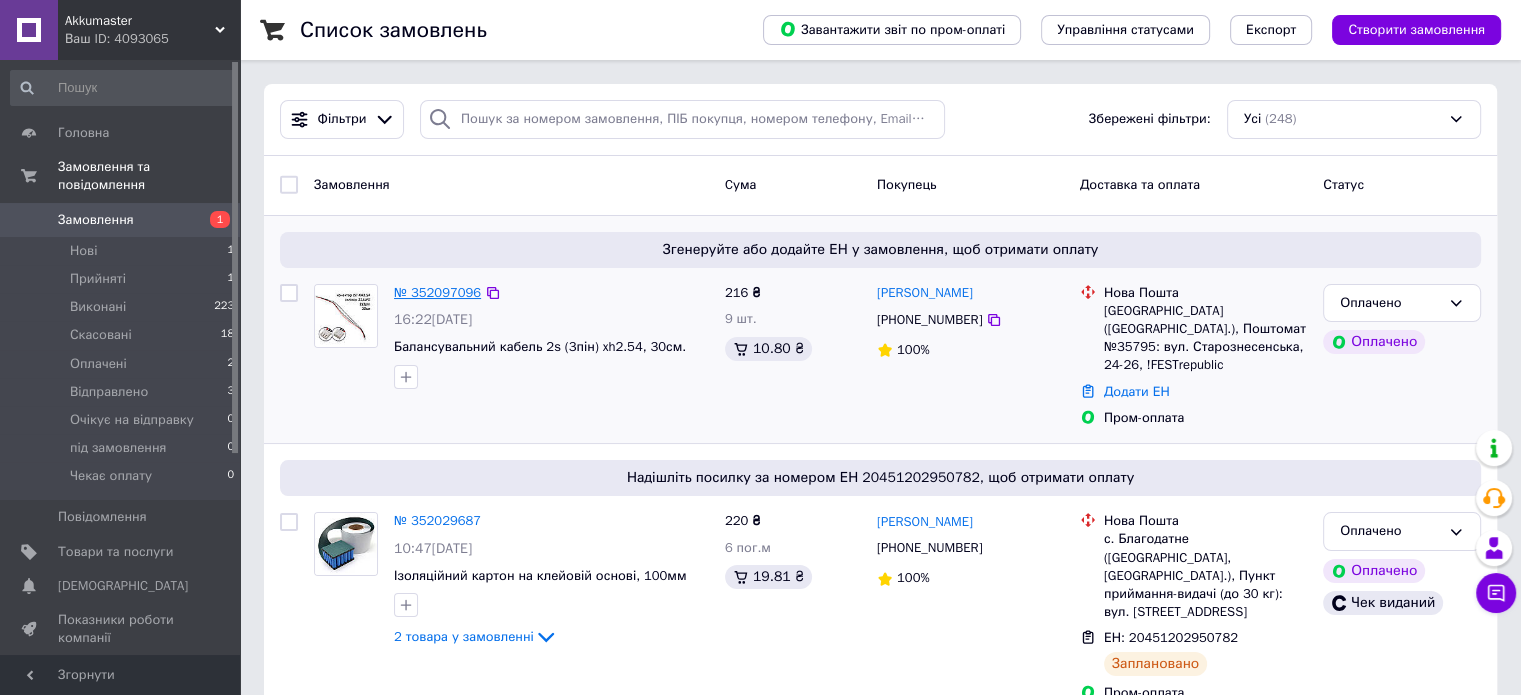 click on "№ 352097096" at bounding box center (437, 292) 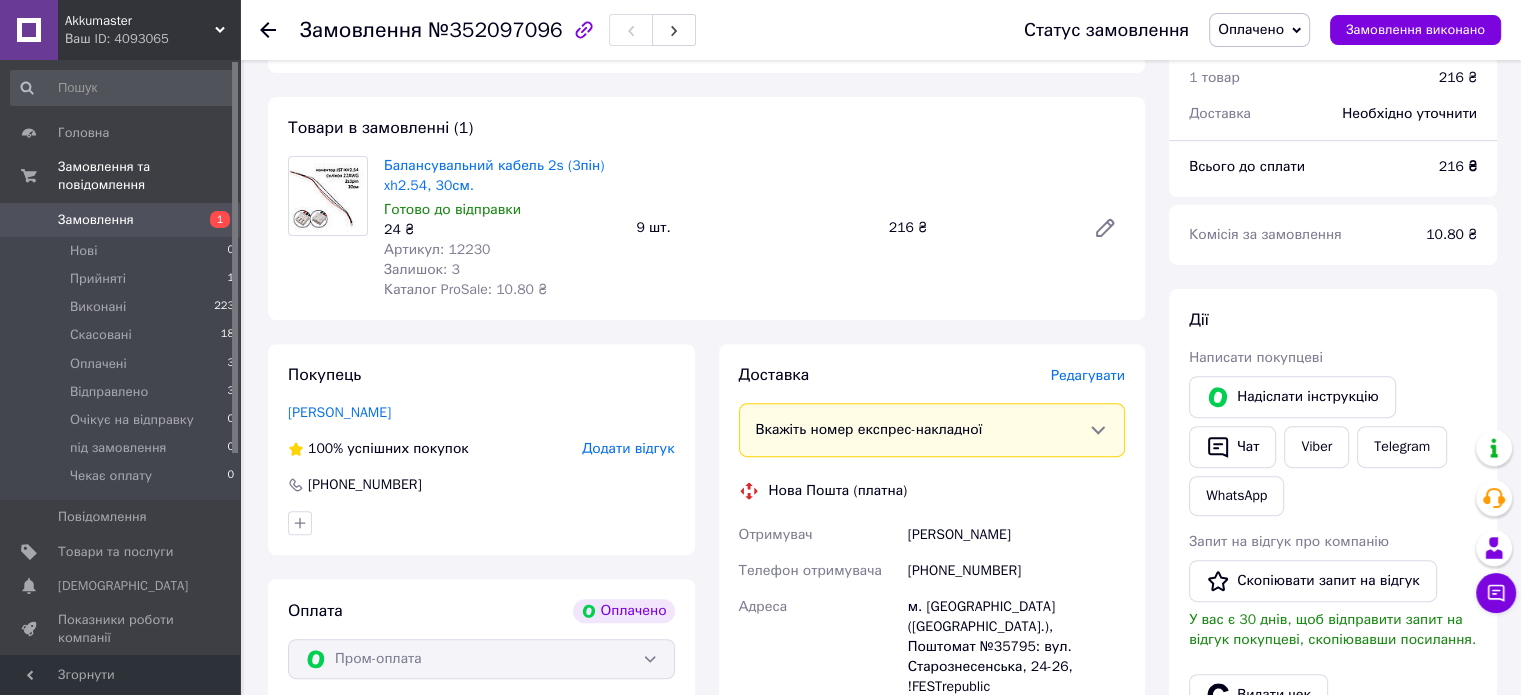 scroll, scrollTop: 524, scrollLeft: 0, axis: vertical 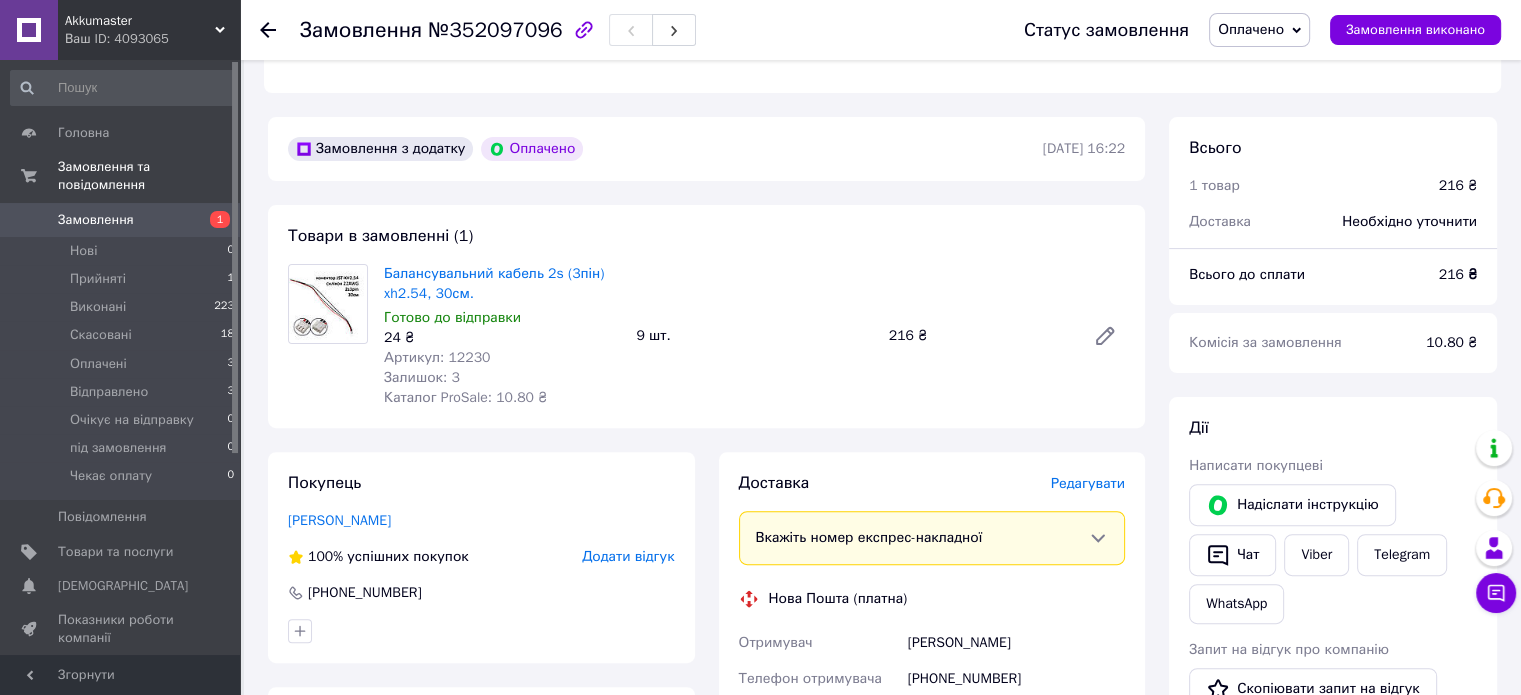 click on "Akkumaster" at bounding box center [140, 21] 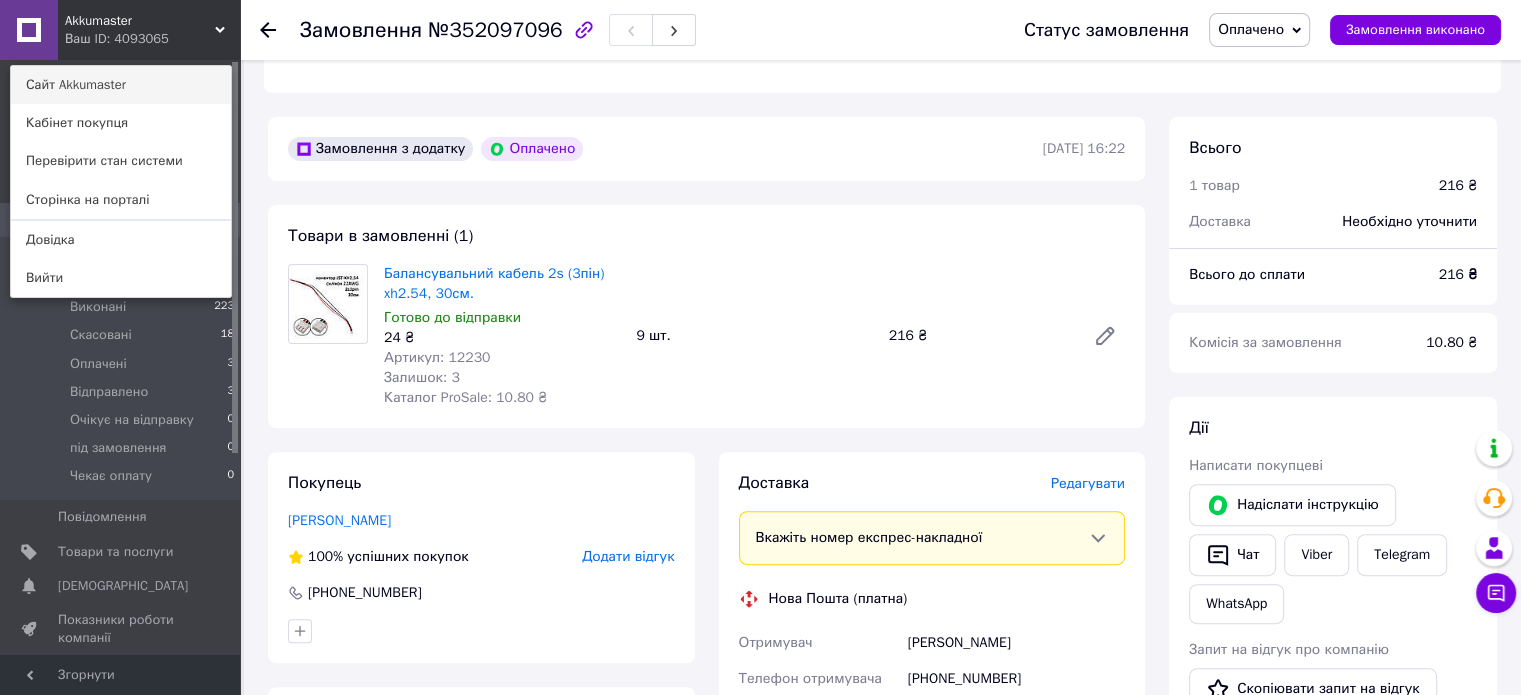 click on "Сайт Akkumaster" at bounding box center (121, 85) 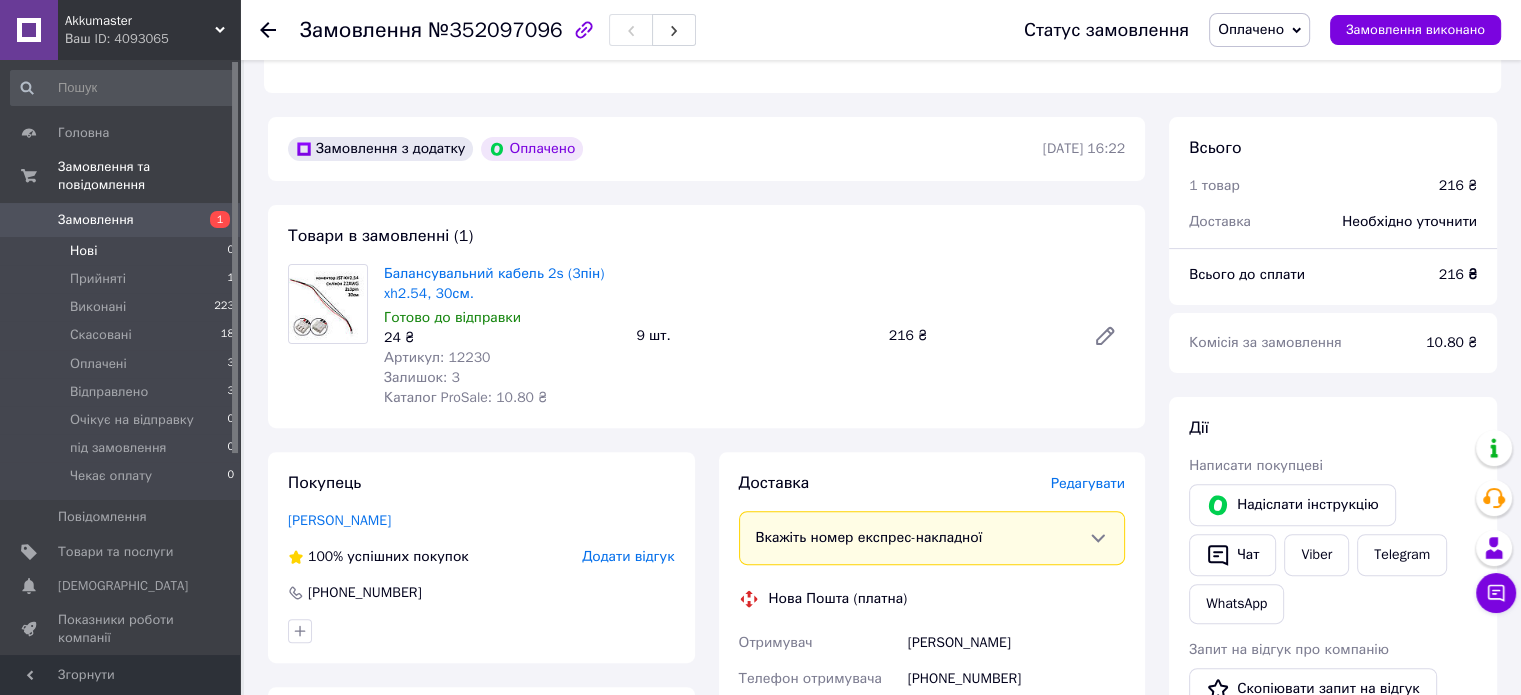 click on "Нові" at bounding box center (83, 251) 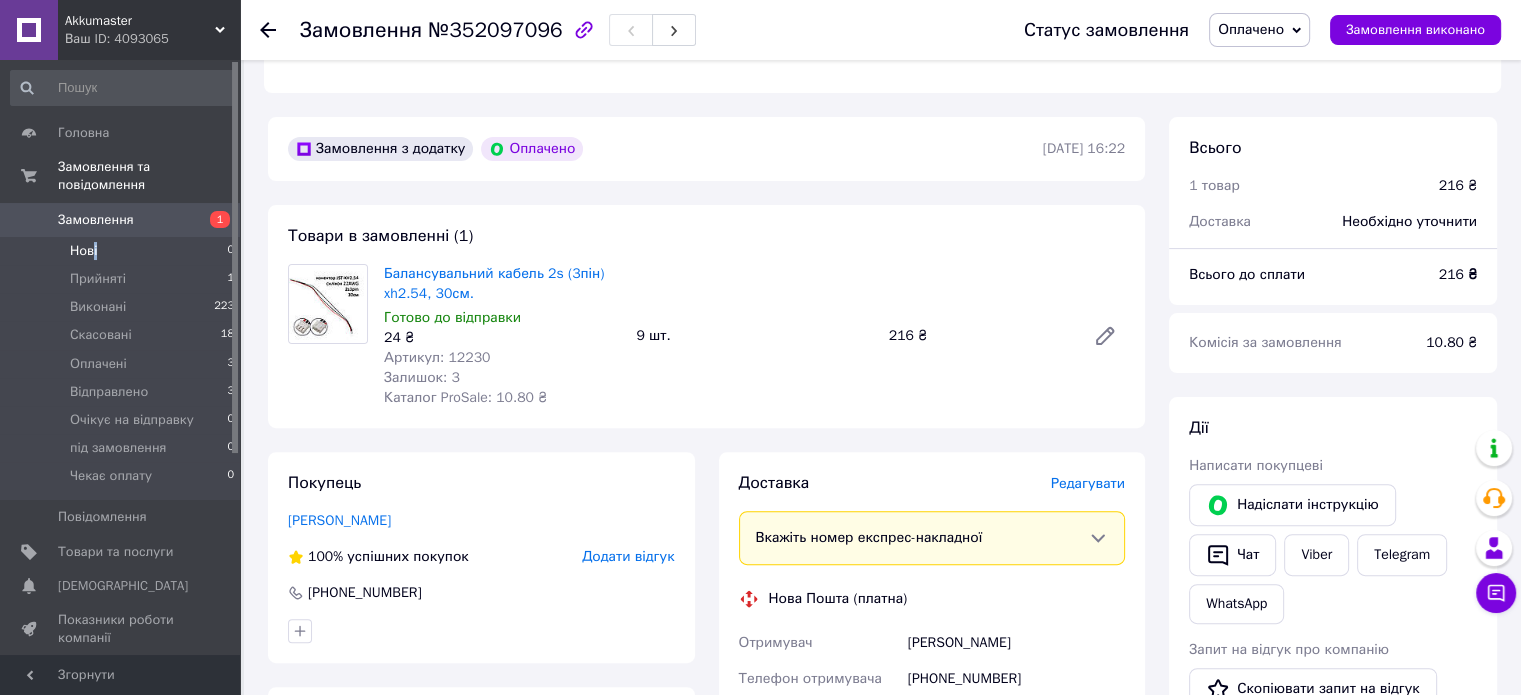 scroll, scrollTop: 0, scrollLeft: 0, axis: both 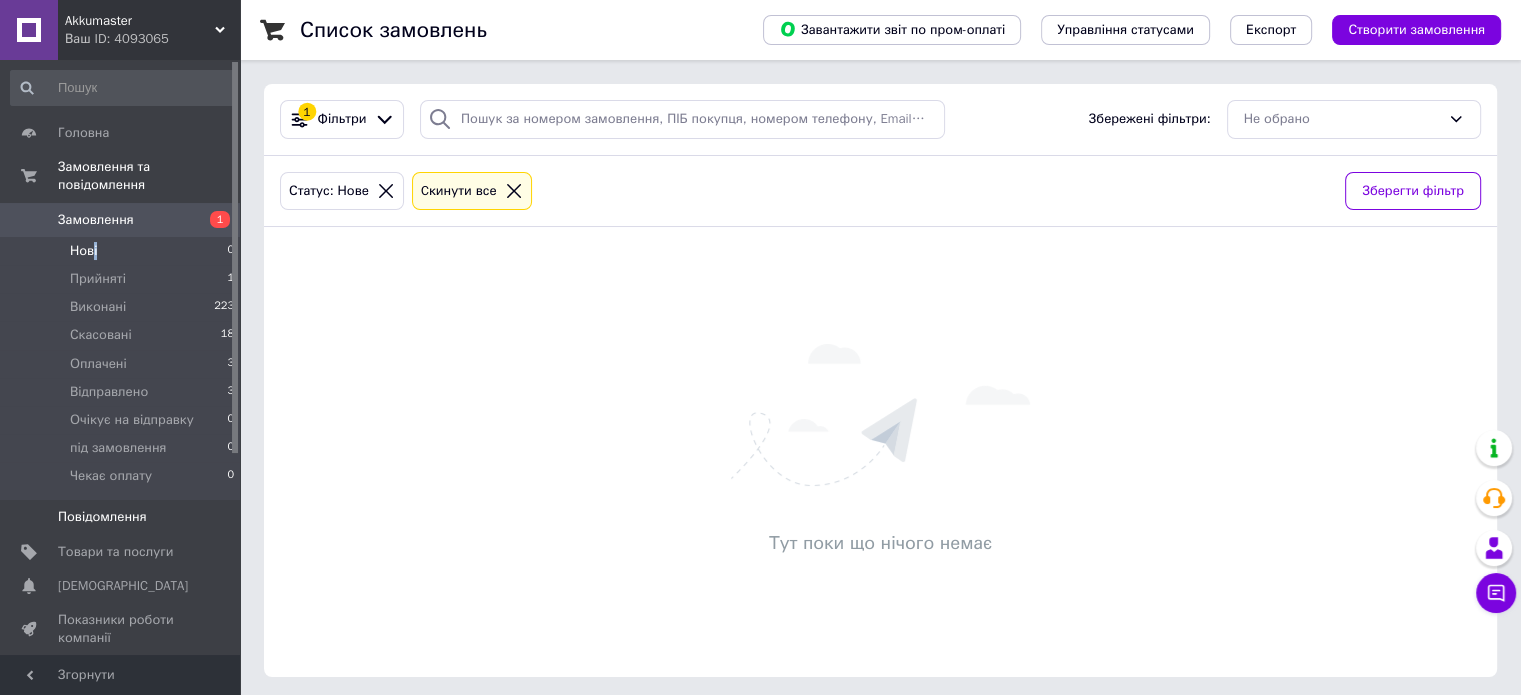 click on "Повідомлення" at bounding box center [102, 517] 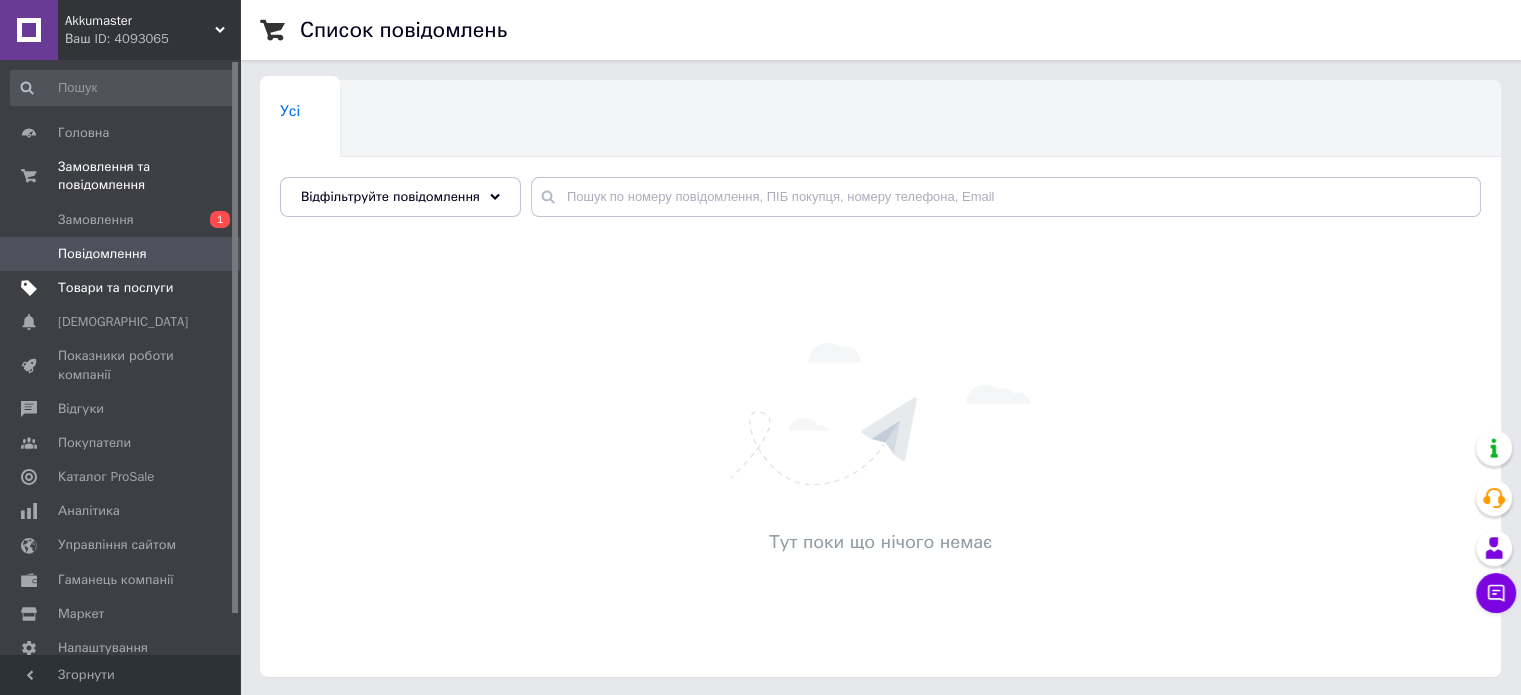 click on "Товари та послуги" at bounding box center (115, 288) 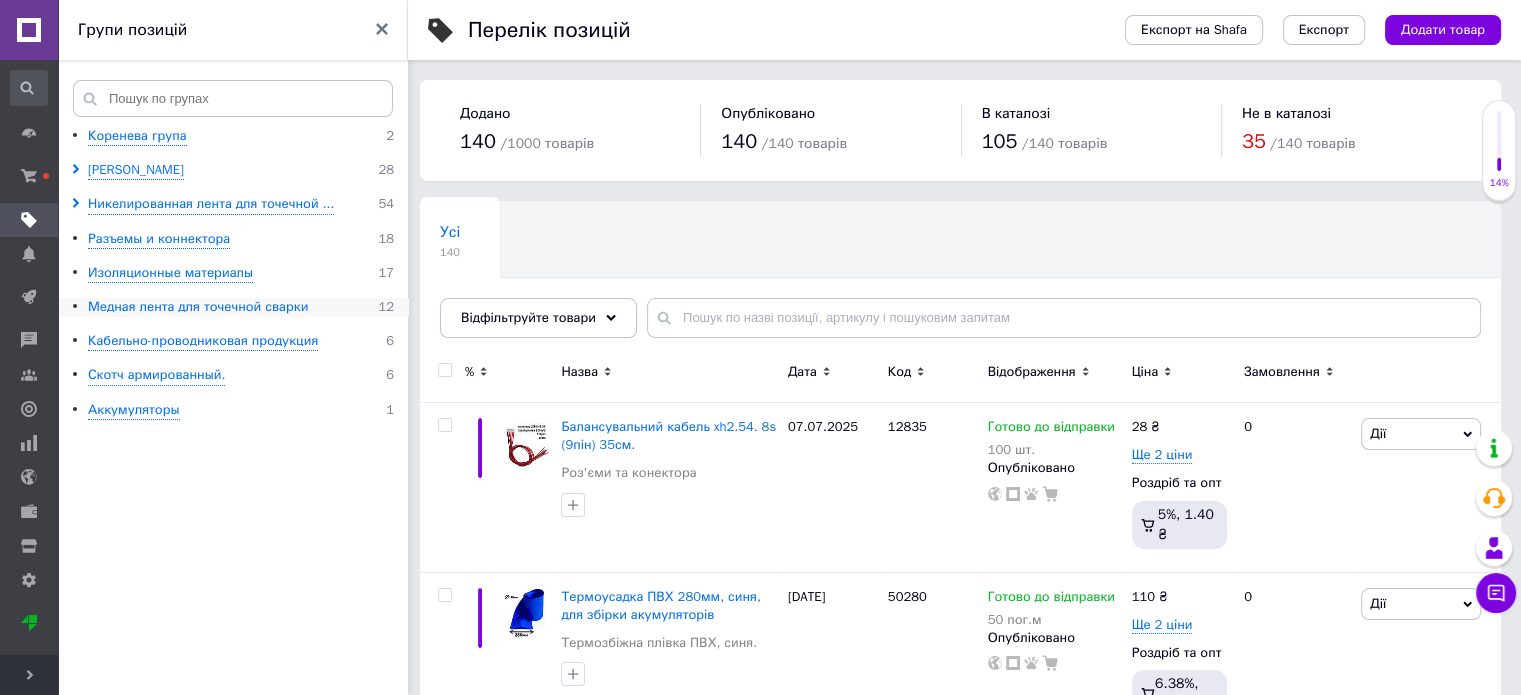 click on "Медная лента для точечной сварки" at bounding box center (198, 307) 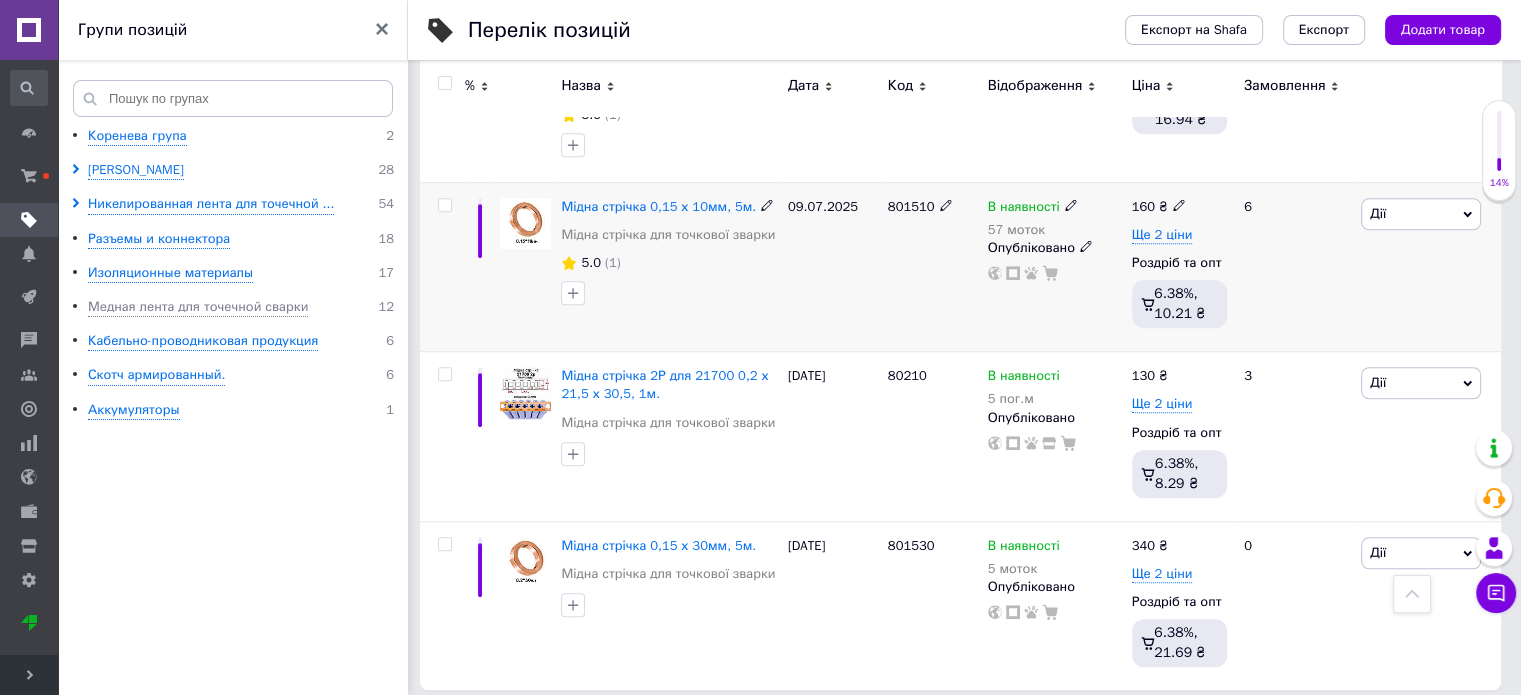 scroll, scrollTop: 1488, scrollLeft: 0, axis: vertical 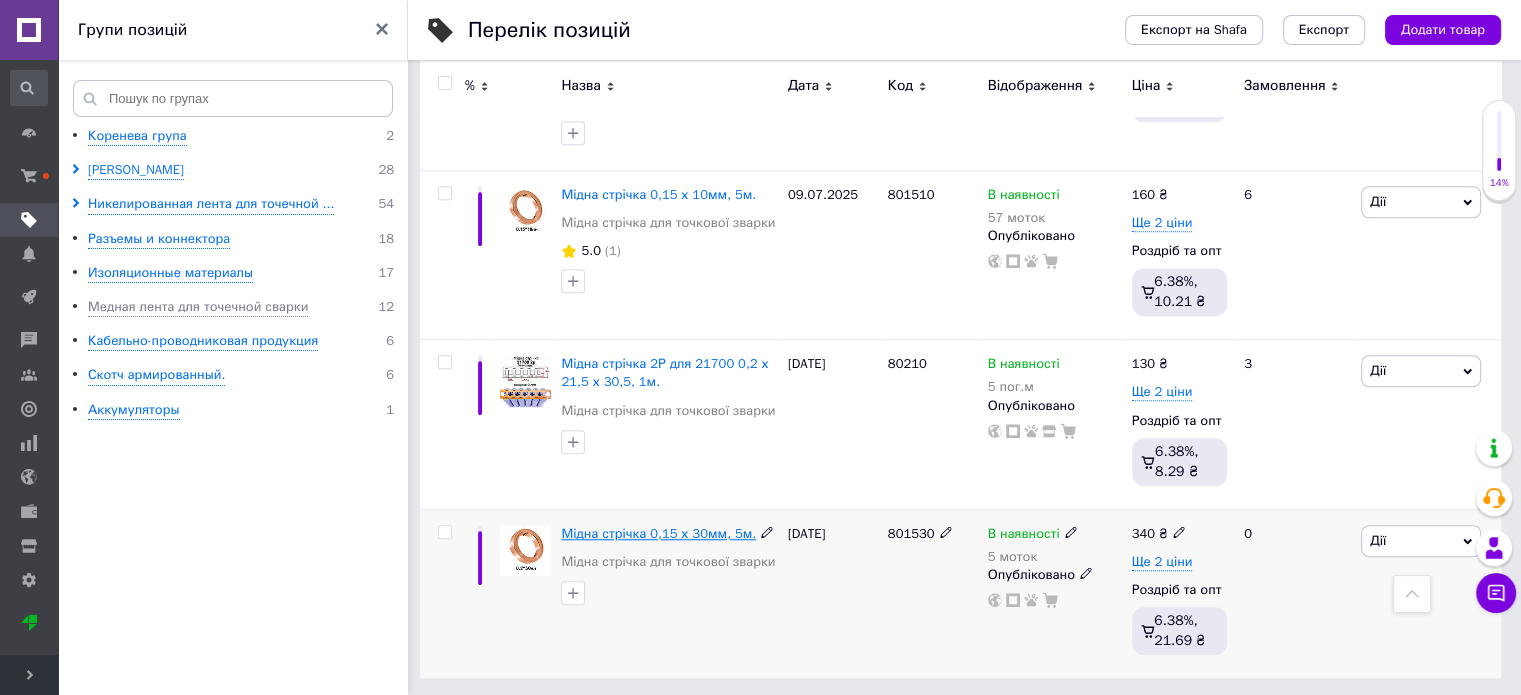 click on "Мідна стрічка 0,15 х 30мм,  5м." at bounding box center (658, 533) 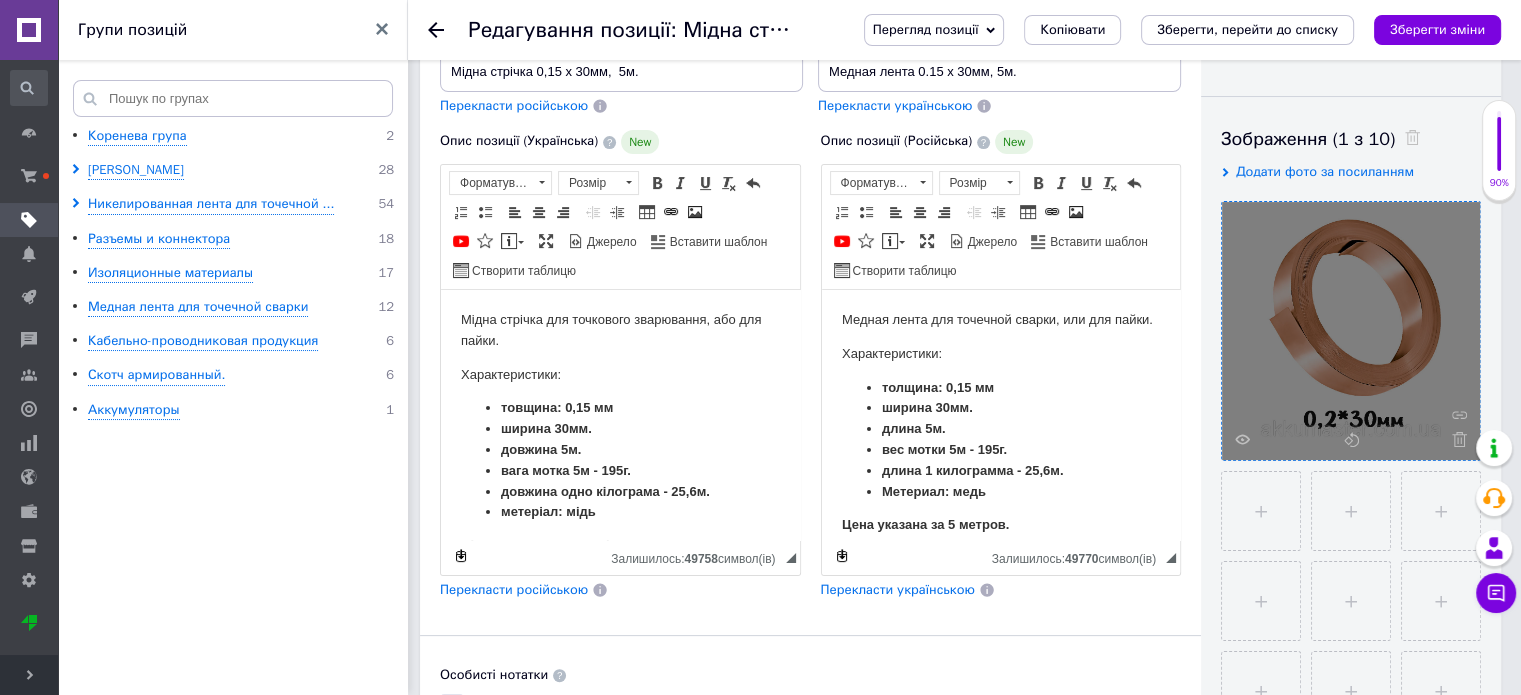 scroll, scrollTop: 300, scrollLeft: 0, axis: vertical 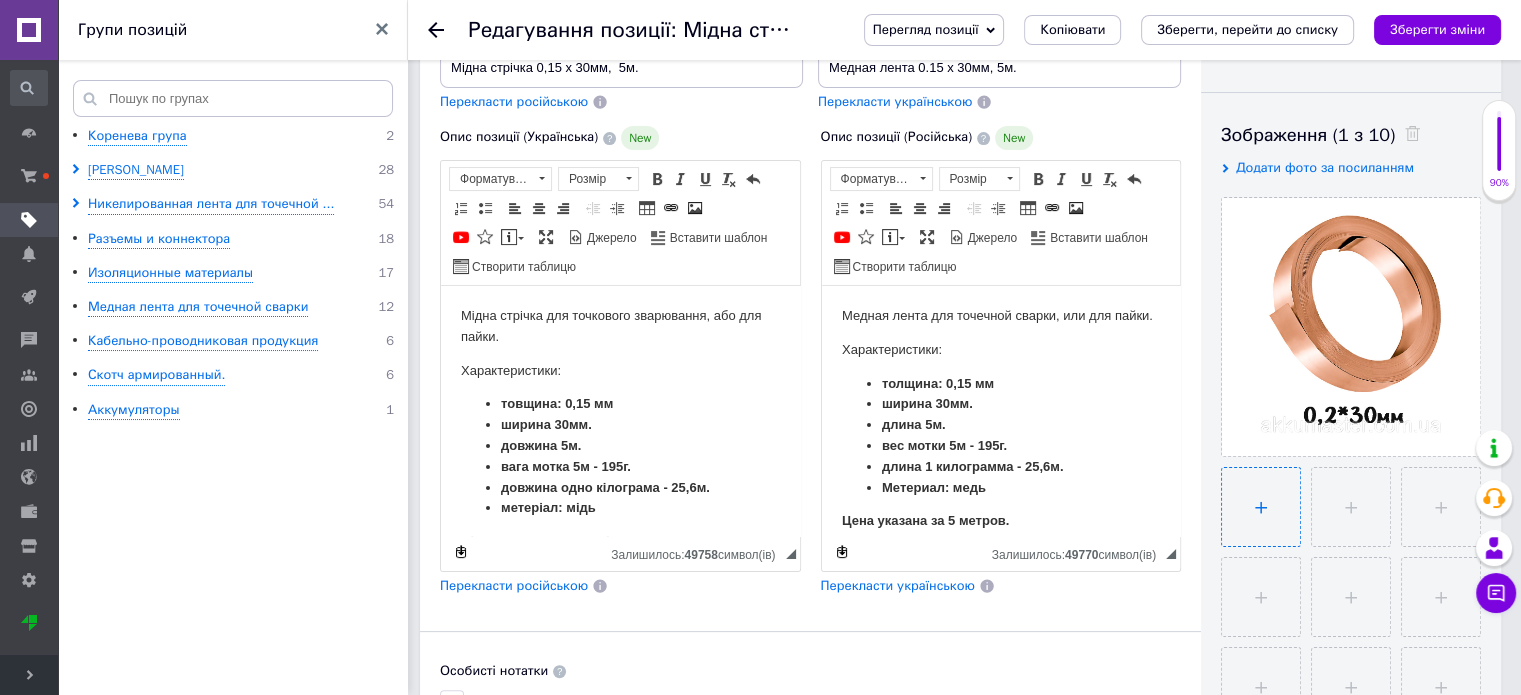 click at bounding box center (1261, 507) 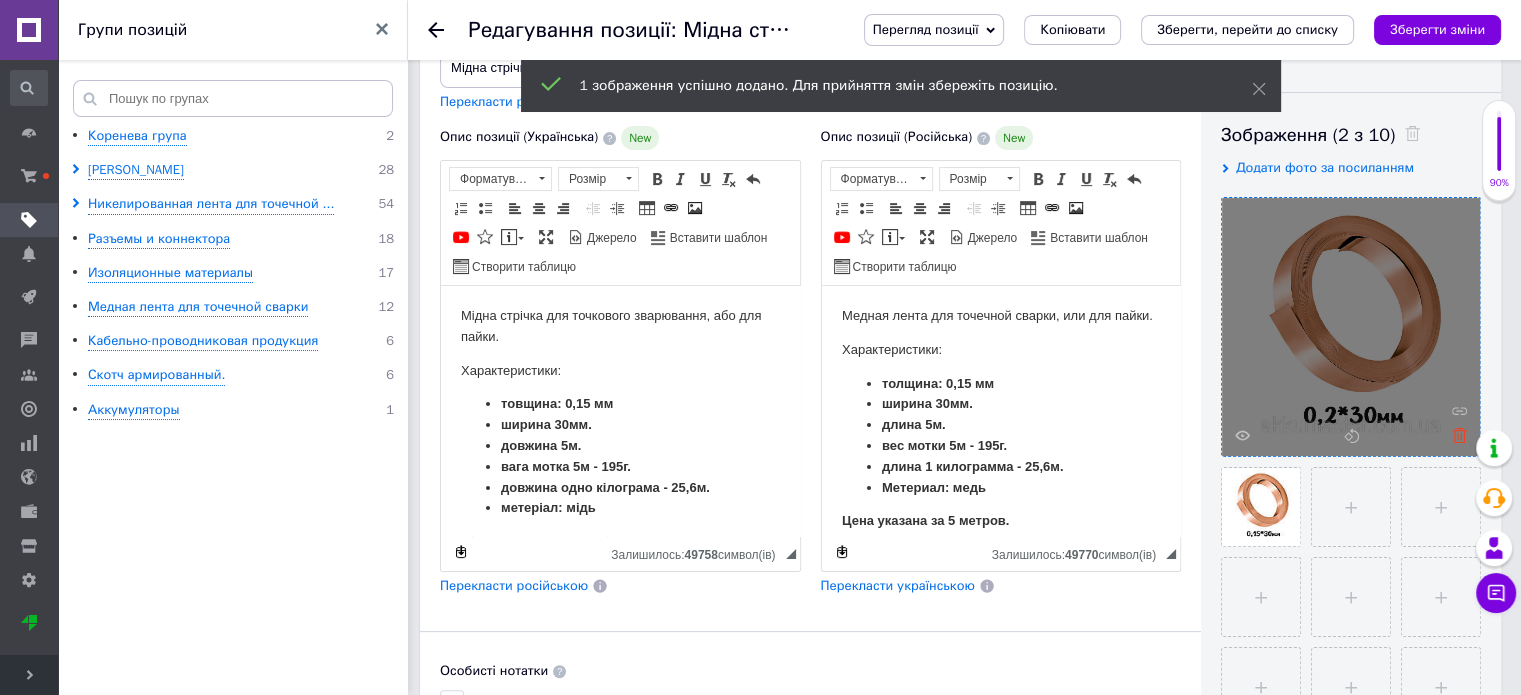 click 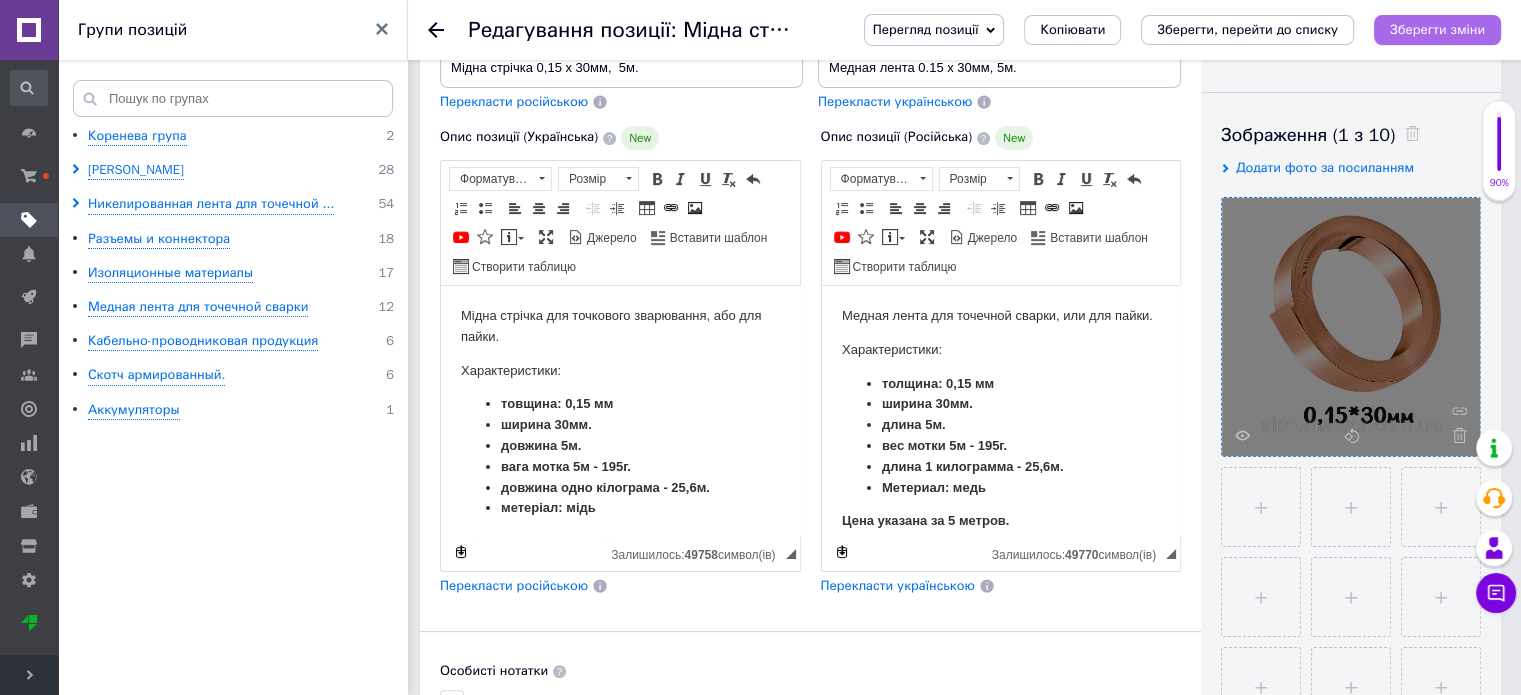 click on "Зберегти зміни" at bounding box center (1437, 29) 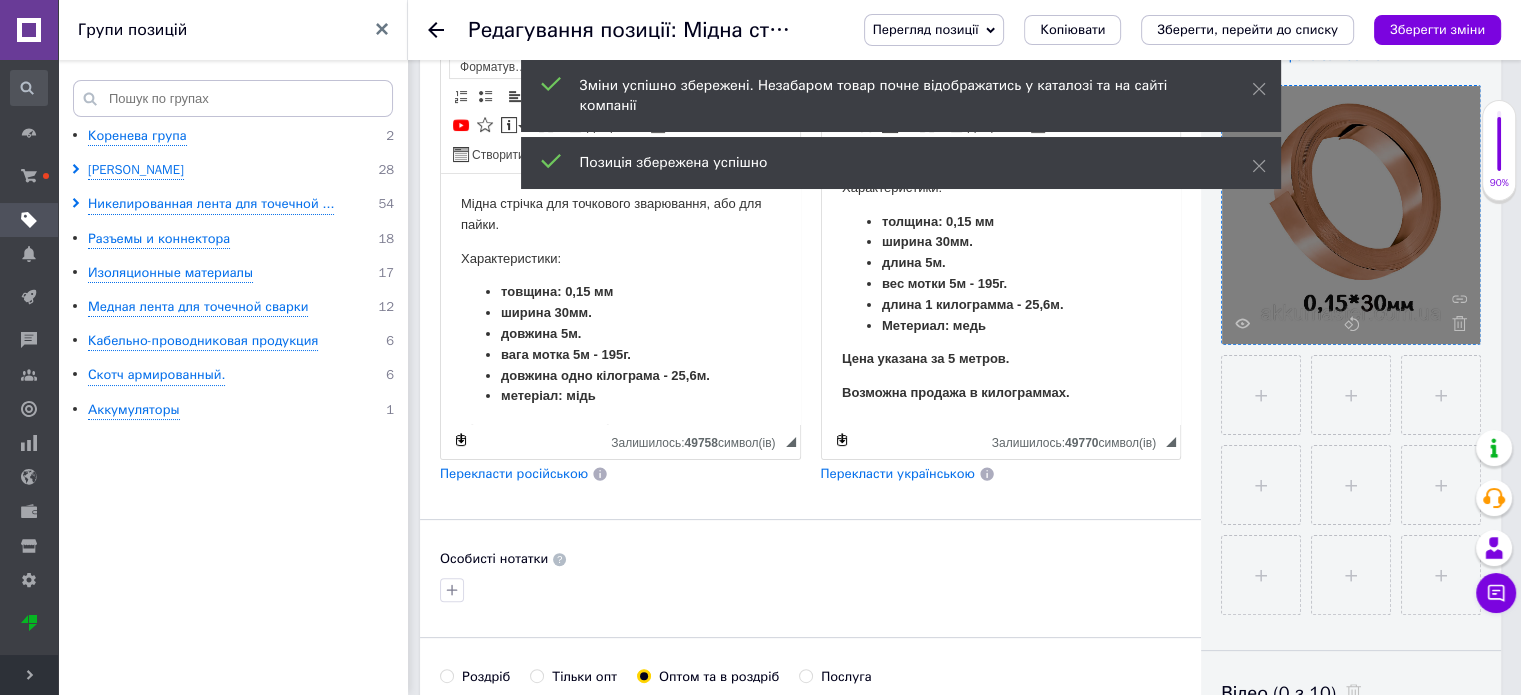 scroll, scrollTop: 500, scrollLeft: 0, axis: vertical 